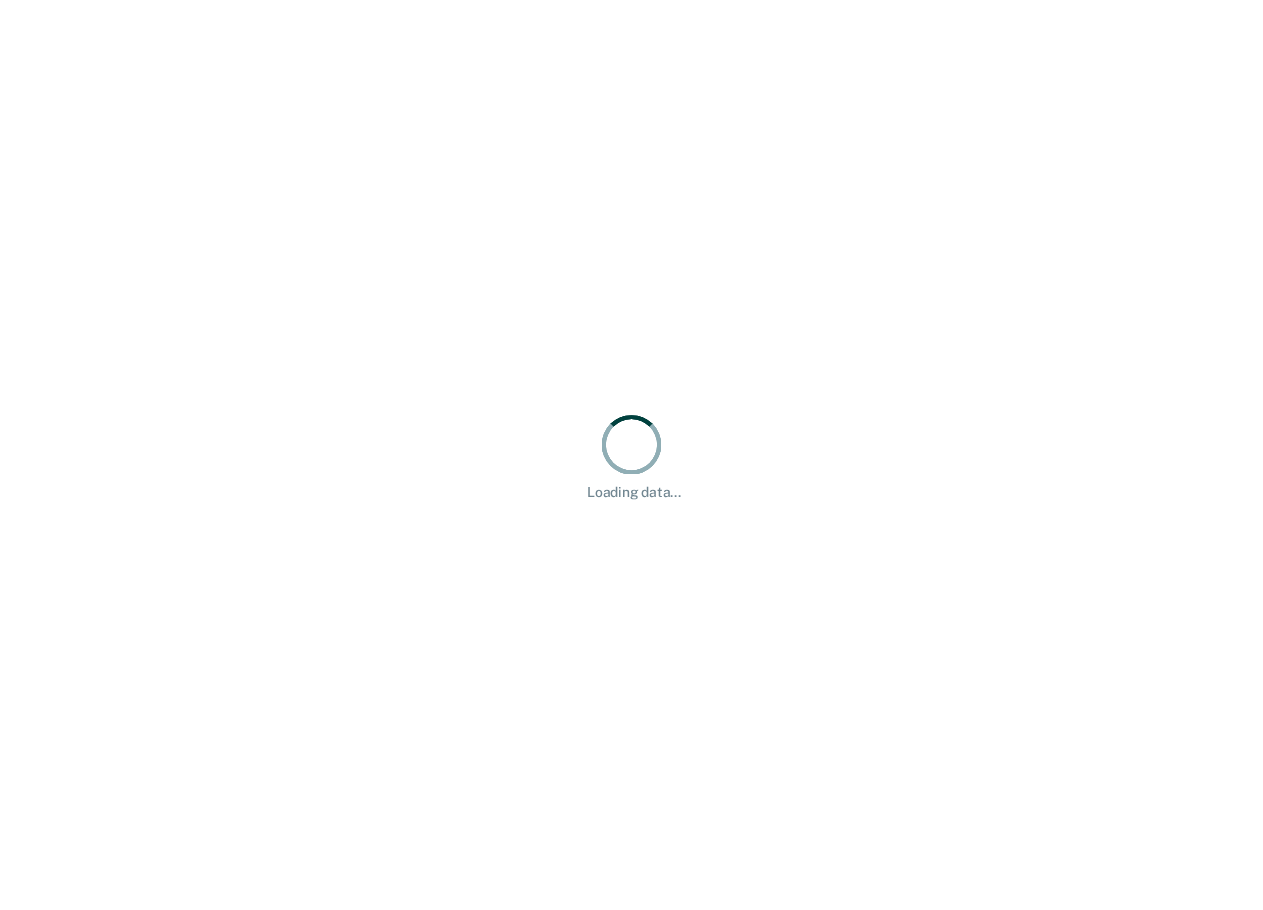 scroll, scrollTop: 0, scrollLeft: 0, axis: both 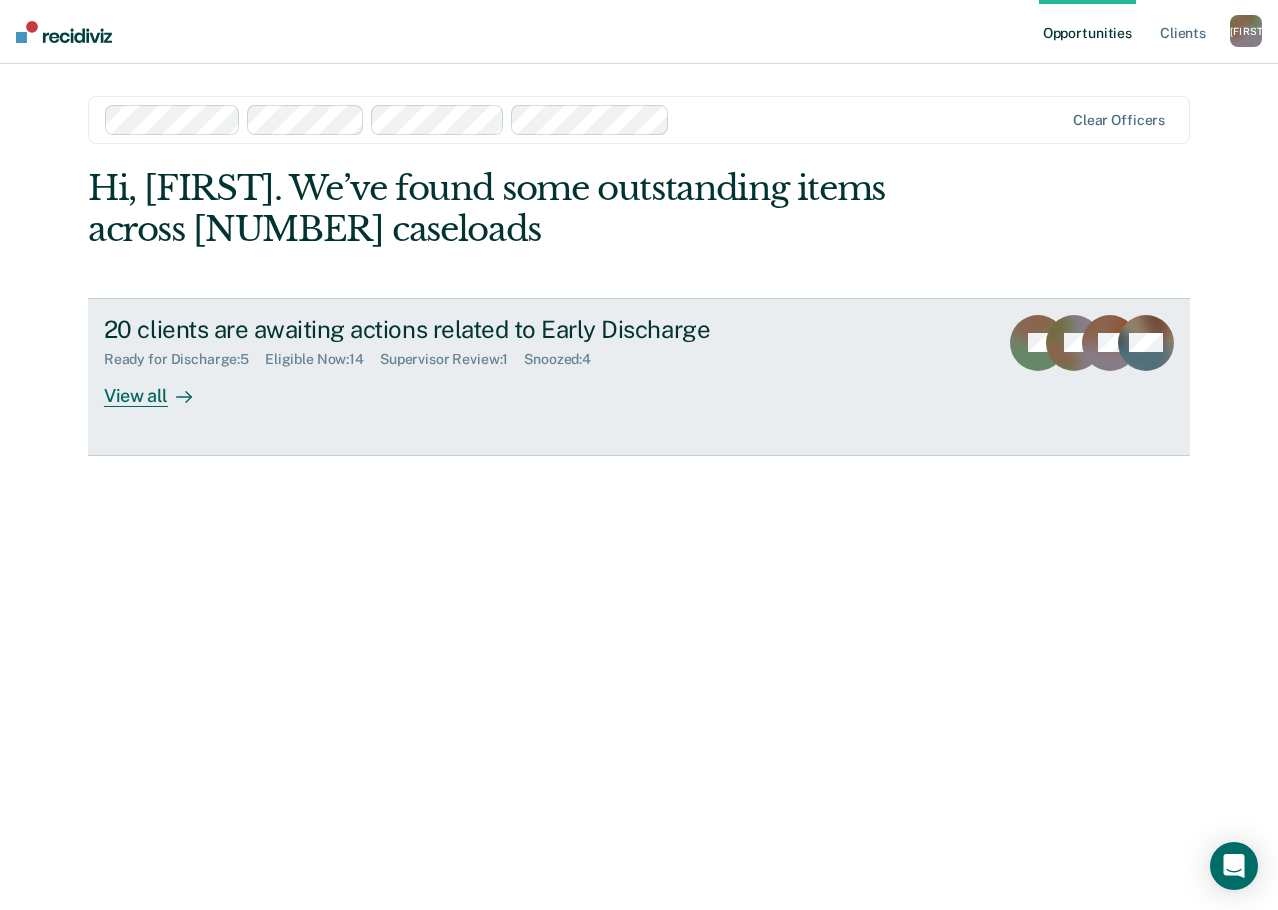 click on "View all" at bounding box center [160, 387] 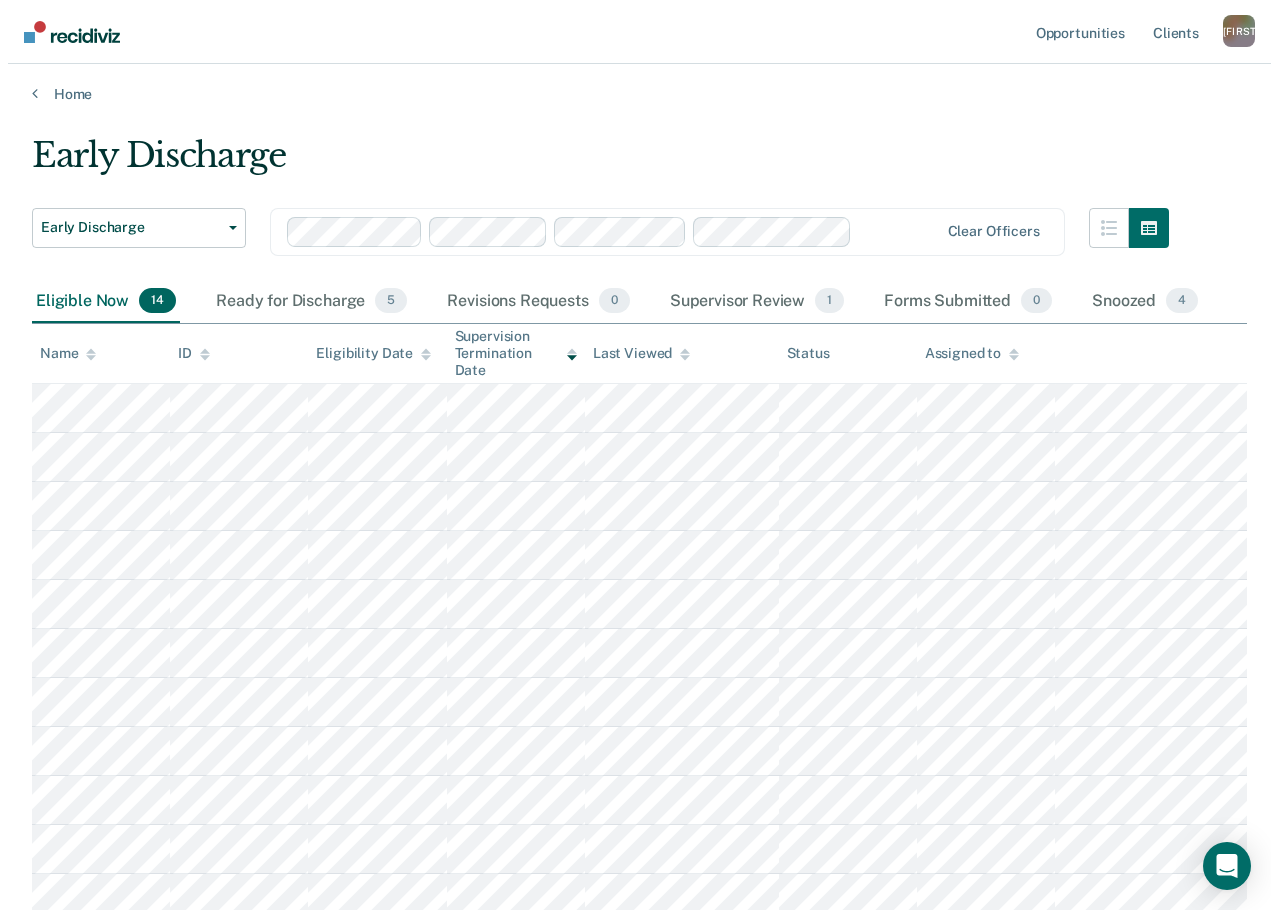 scroll, scrollTop: 0, scrollLeft: 0, axis: both 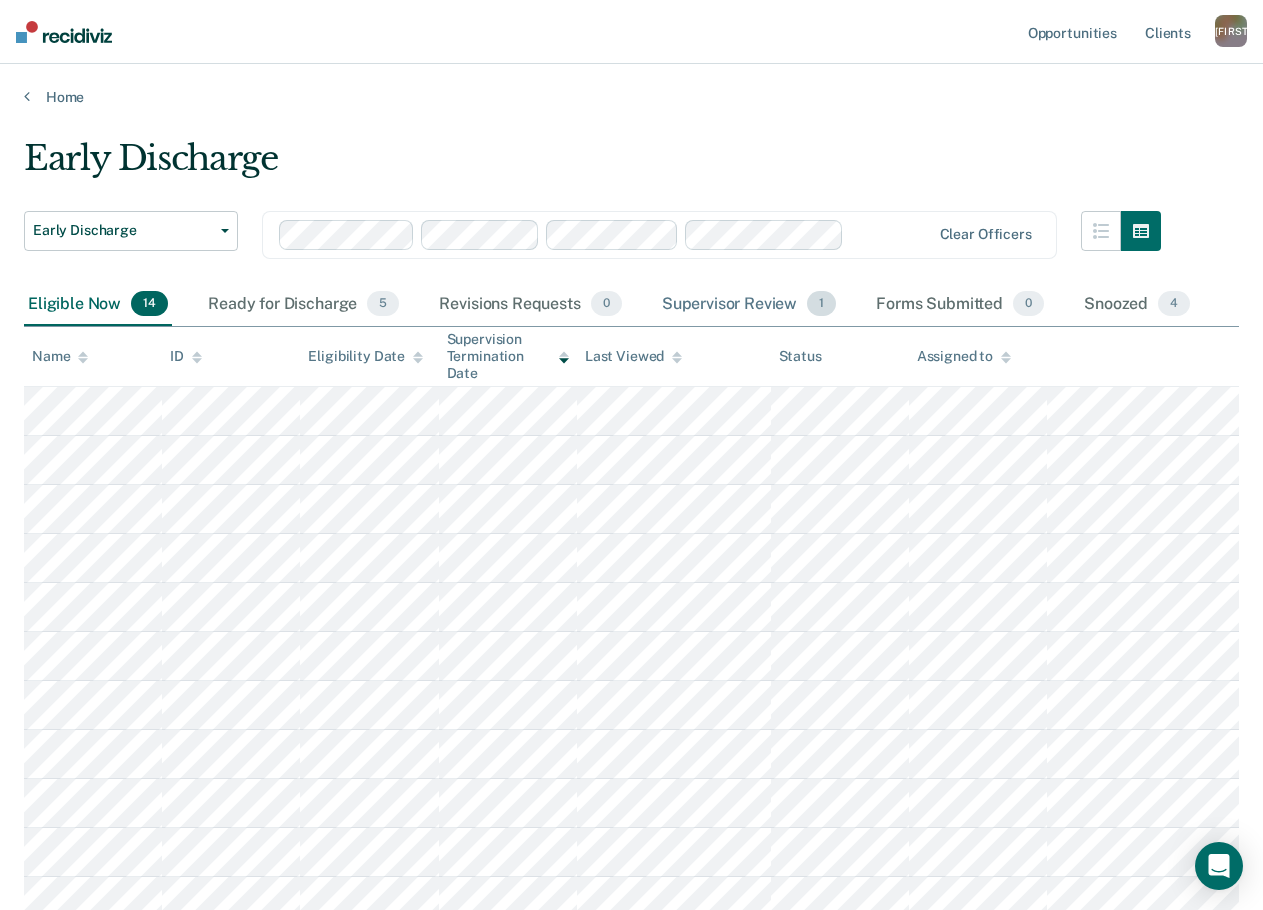 click on "Supervisor Review 1" at bounding box center (749, 305) 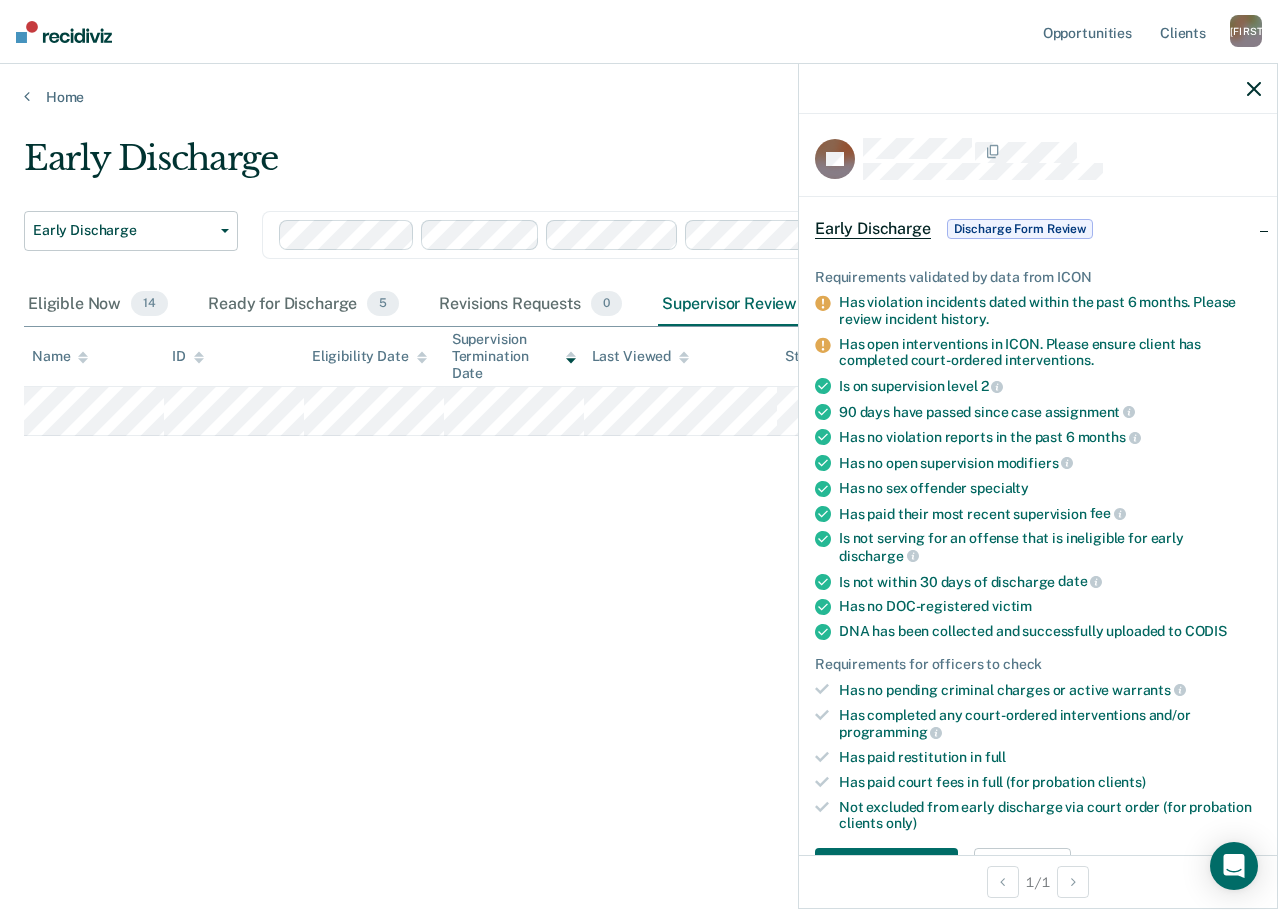 click on "Early Discharge   Early Discharge Early Discharge Clear   officers Eligible Now 14 Ready for Discharge 5 Revisions Requests 0 Supervisor Review 1 Forms Submitted 0 Snoozed 4
To pick up a draggable item, press the space bar.
While dragging, use the arrow keys to move the item.
Press space again to drop the item in its new position, or press escape to cancel.
Name ID Eligibility Date Supervision Termination Date Last Viewed Status Assigned to" at bounding box center [639, 449] 